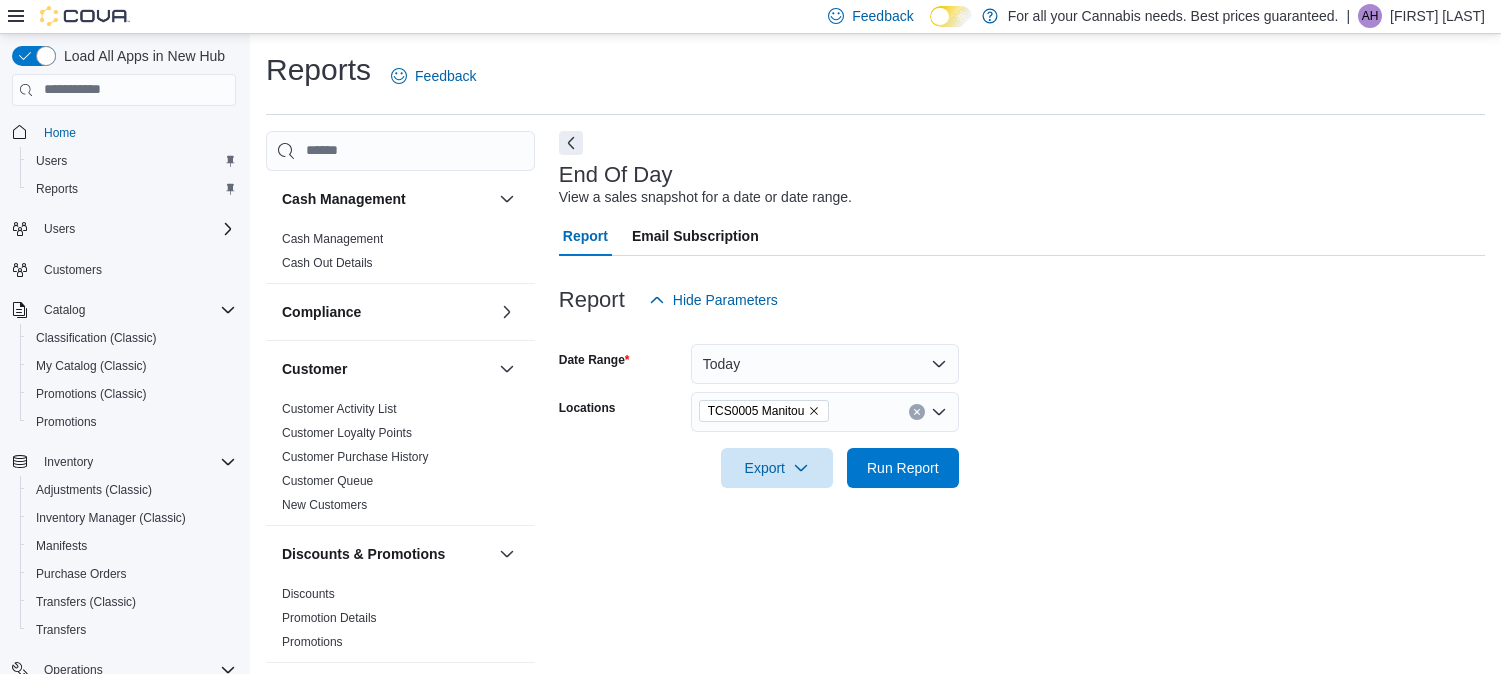 scroll, scrollTop: 17, scrollLeft: 0, axis: vertical 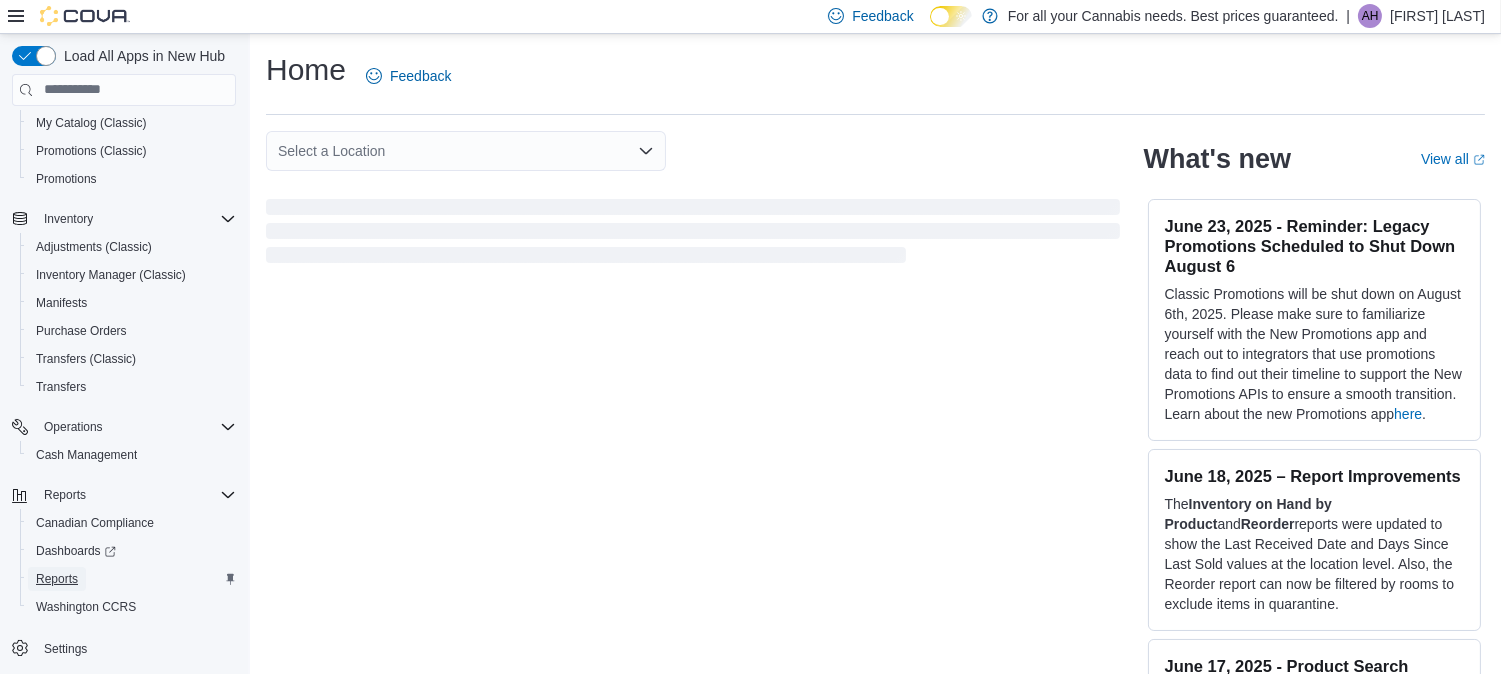click on "Reports" at bounding box center [57, 579] 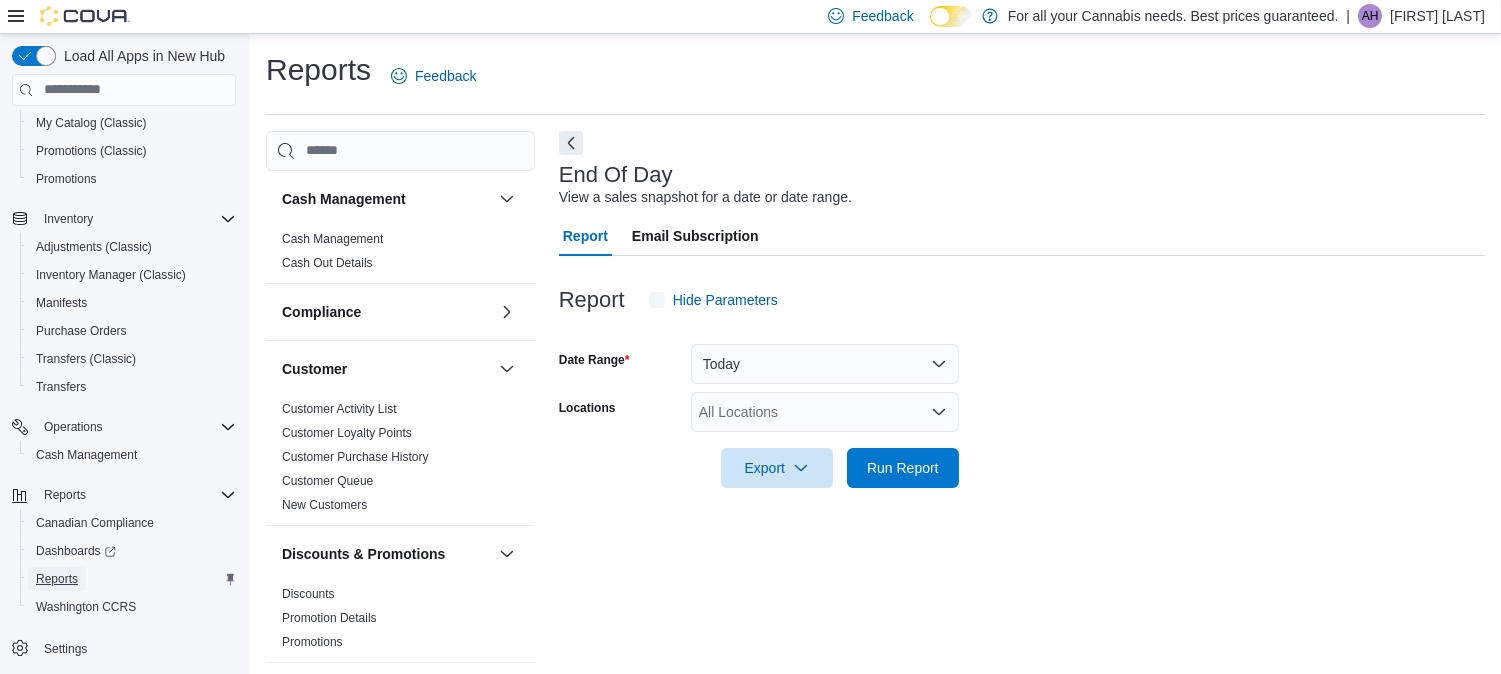 scroll, scrollTop: 17, scrollLeft: 0, axis: vertical 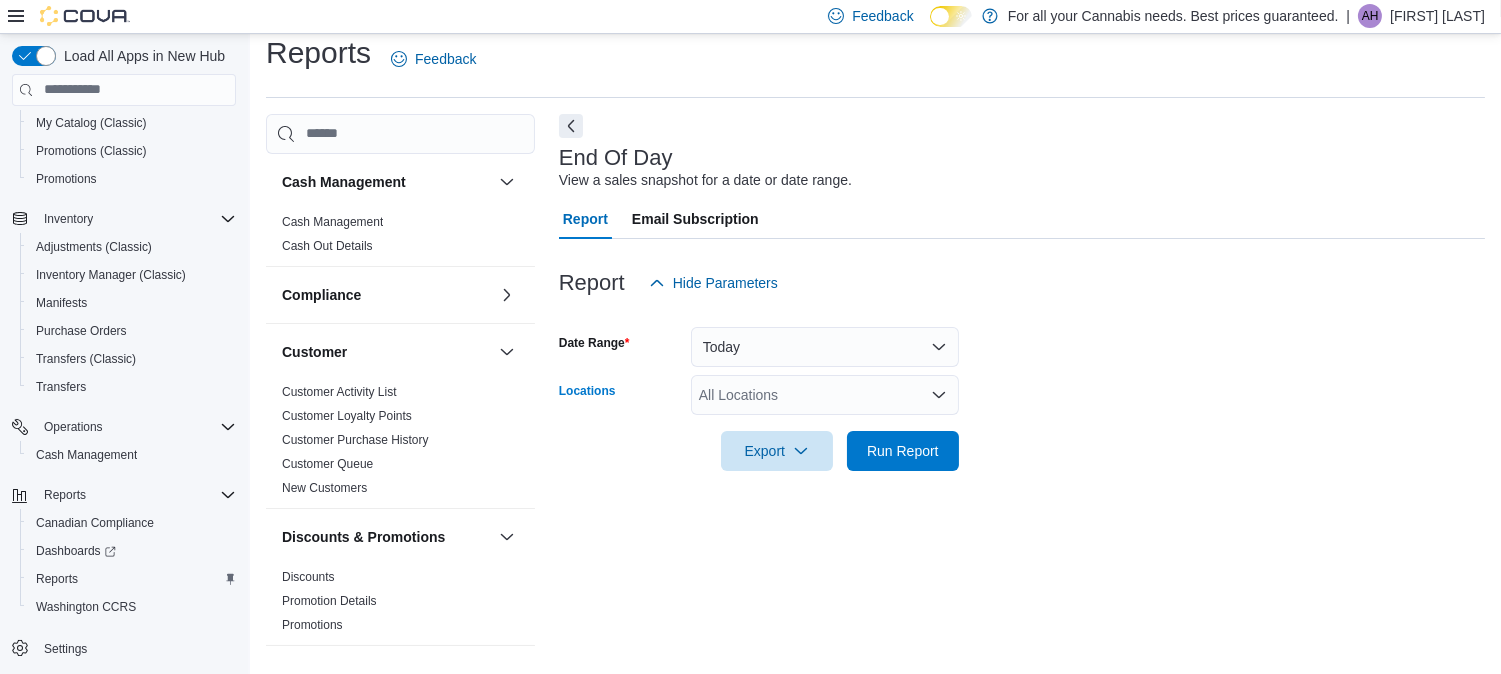click on "All Locations" at bounding box center [825, 395] 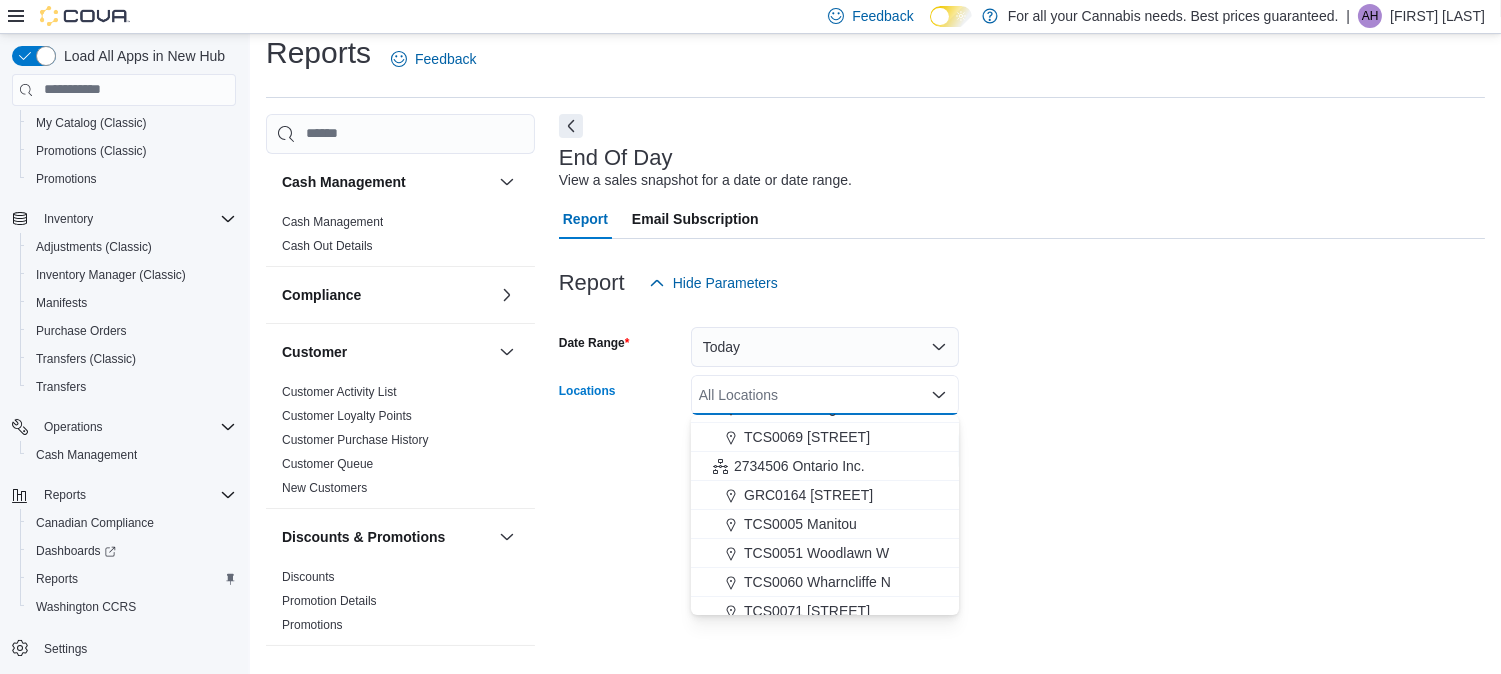 scroll, scrollTop: 110, scrollLeft: 0, axis: vertical 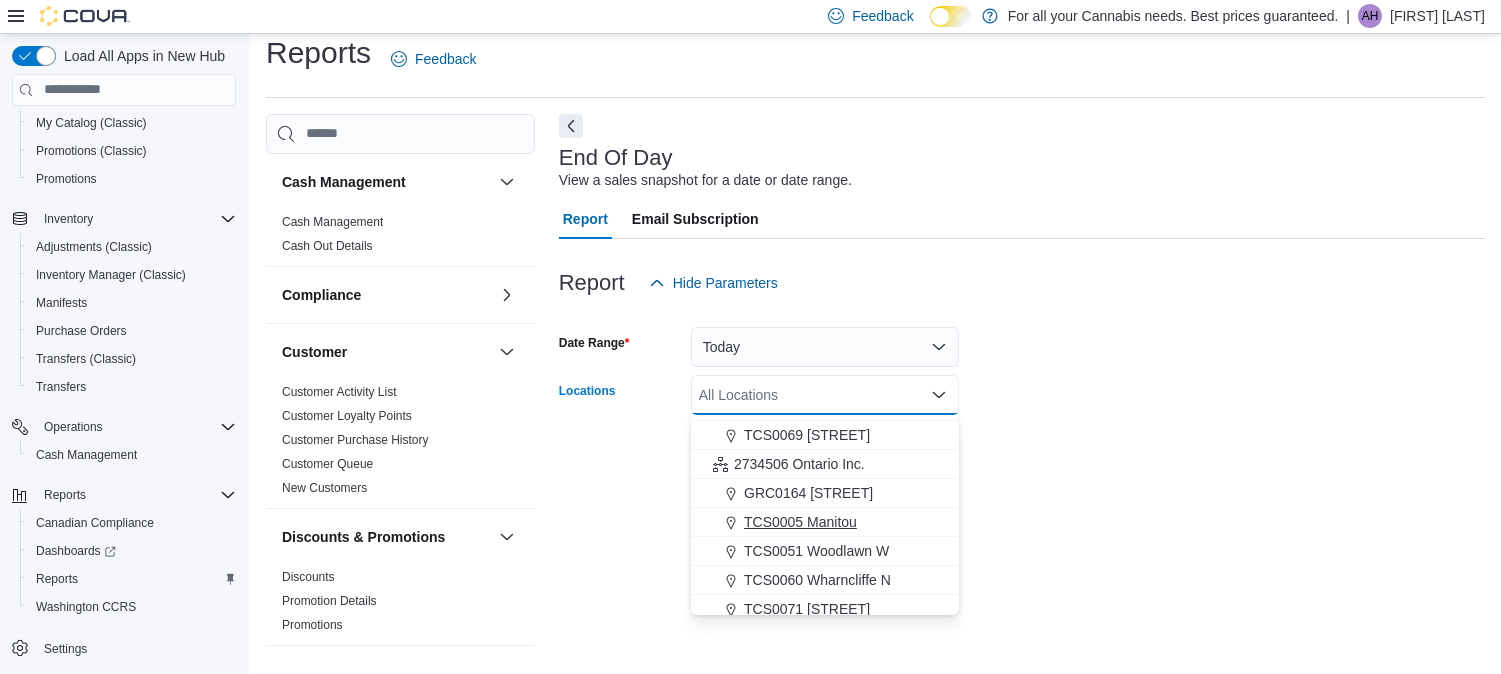 click on "TCS0005 Manitou" at bounding box center (800, 522) 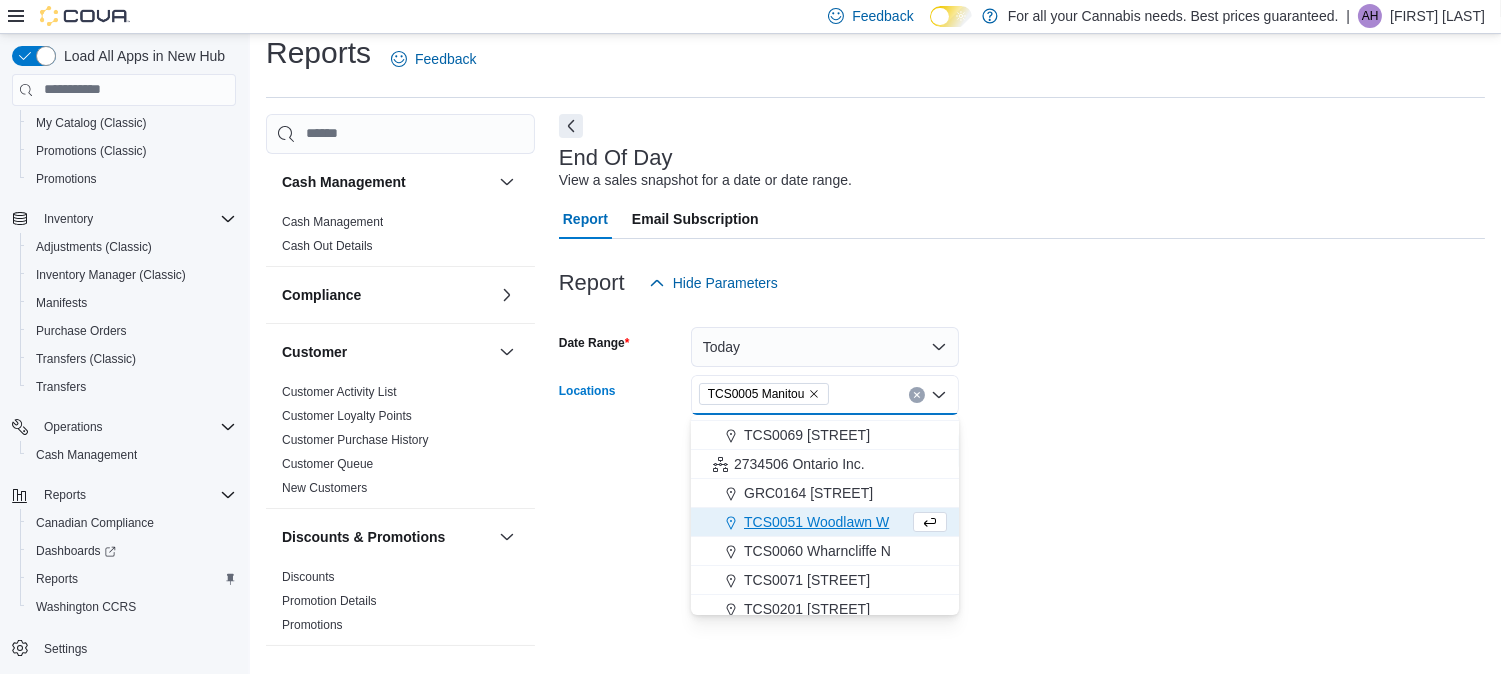 click at bounding box center (1022, 483) 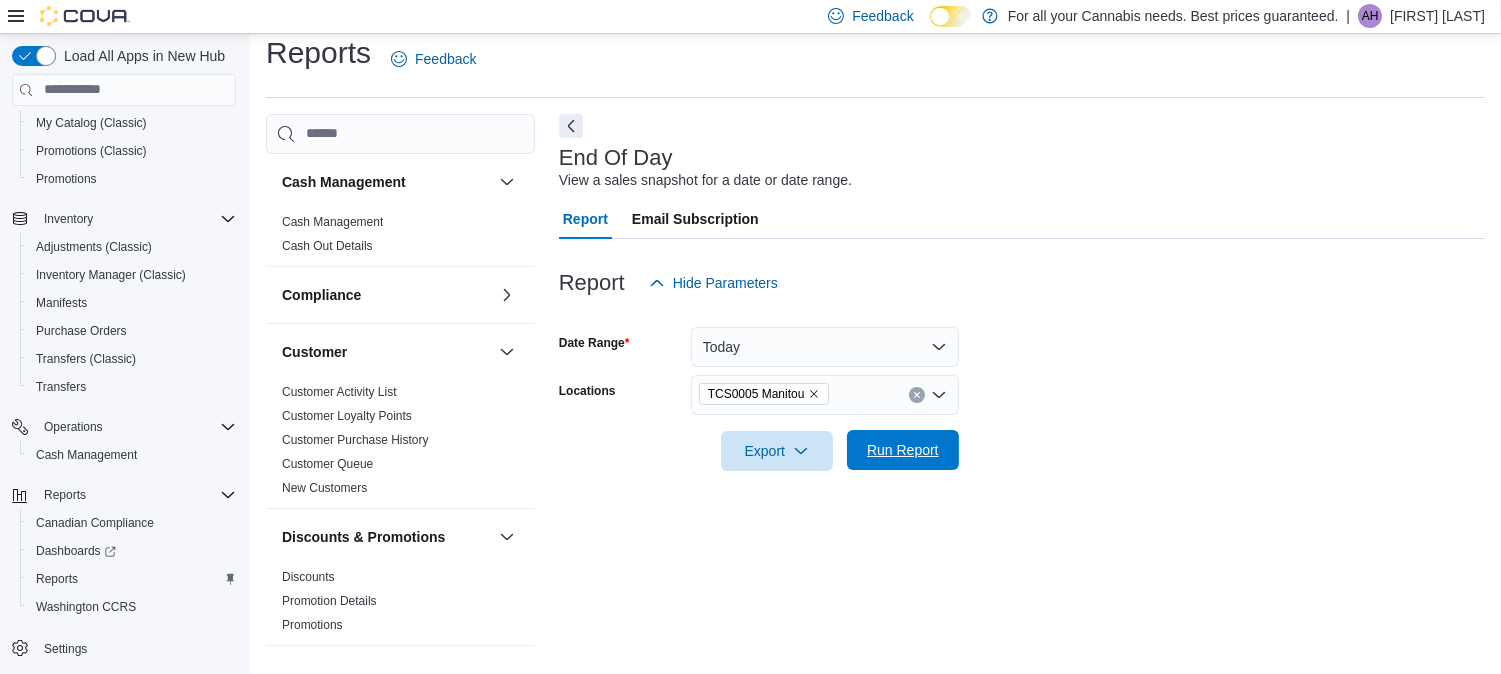 click on "Run Report" at bounding box center (903, 450) 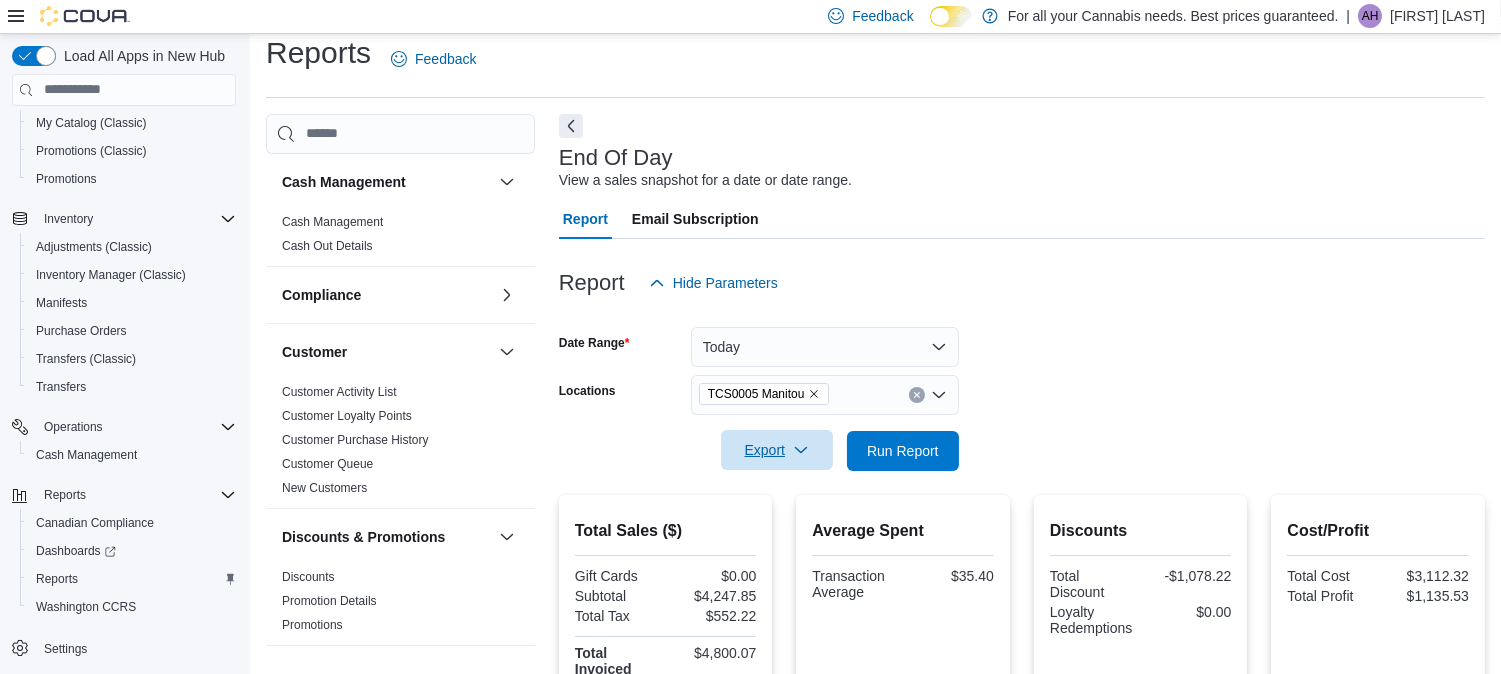 click 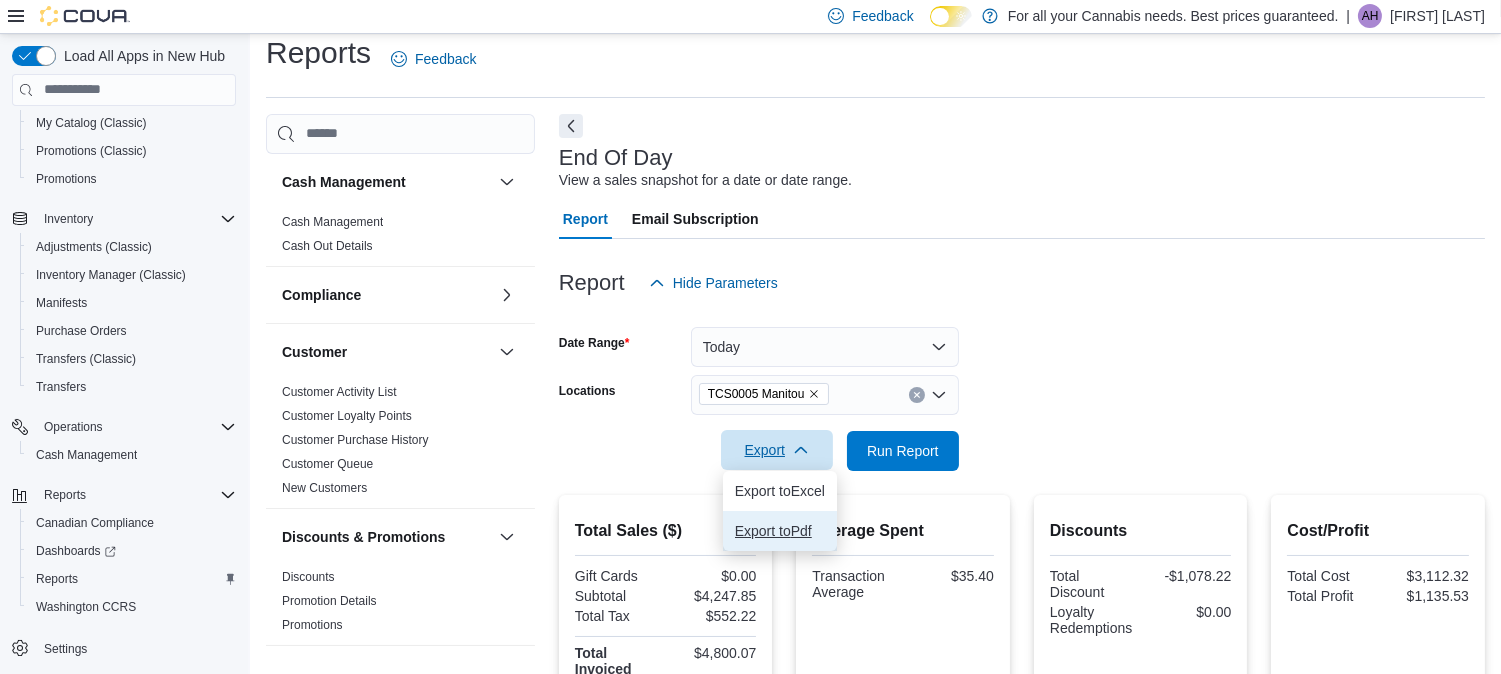 click on "Export to  Pdf" at bounding box center [780, 531] 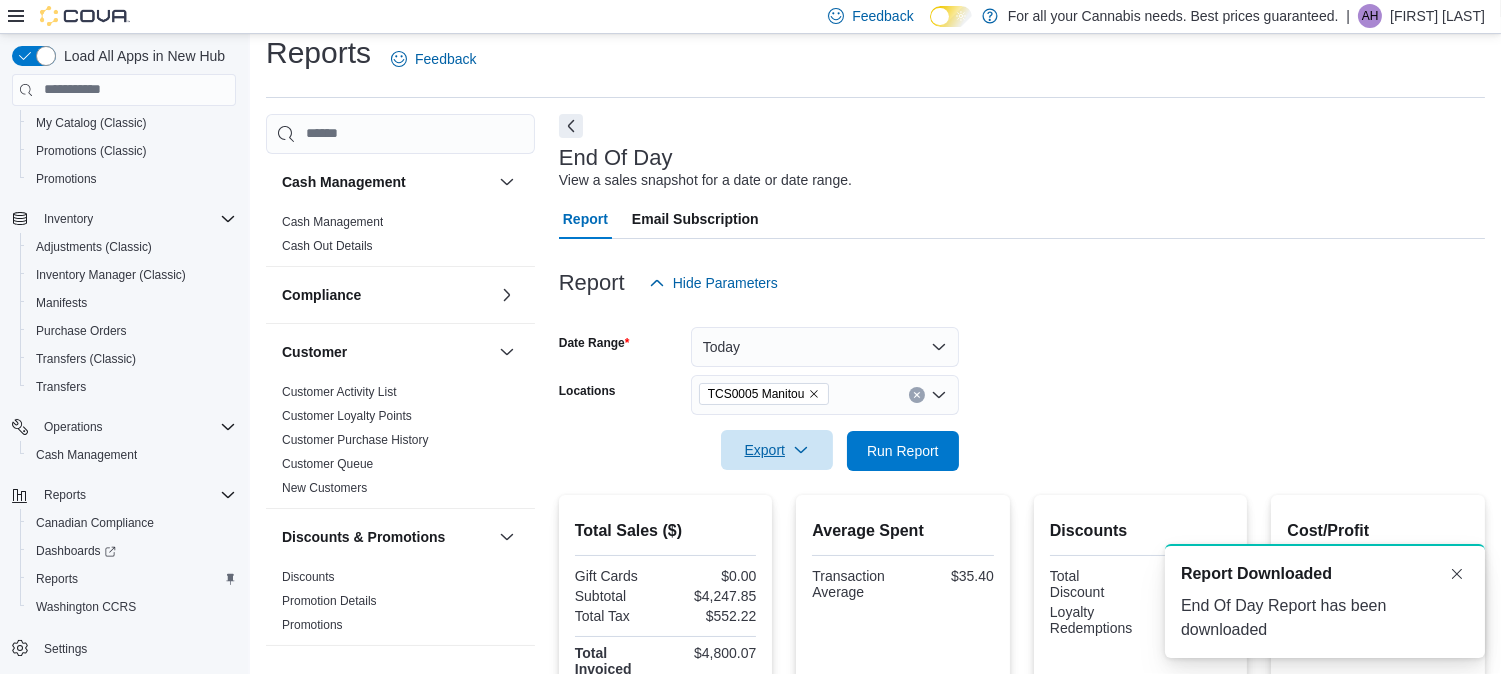 scroll, scrollTop: 0, scrollLeft: 0, axis: both 